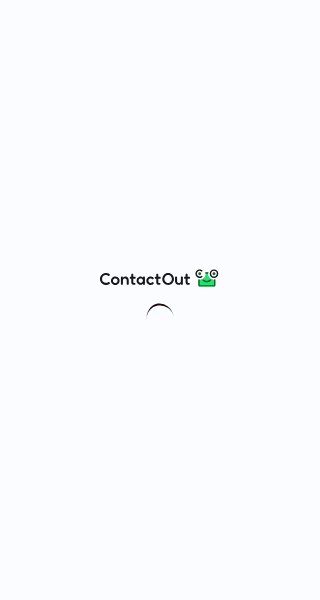 scroll, scrollTop: 0, scrollLeft: 0, axis: both 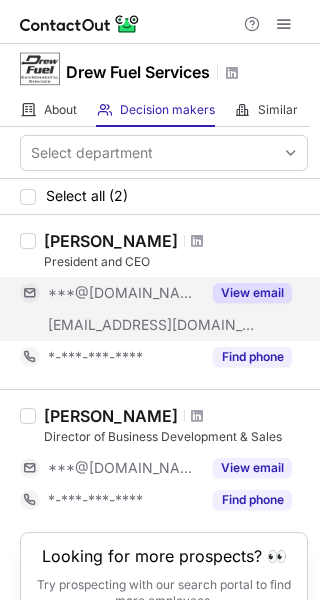 click on "View email" at bounding box center [252, 293] 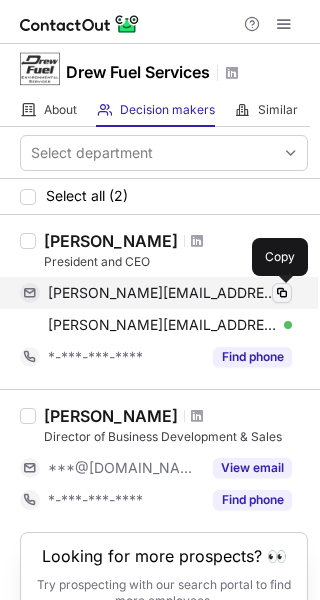 click at bounding box center [282, 293] 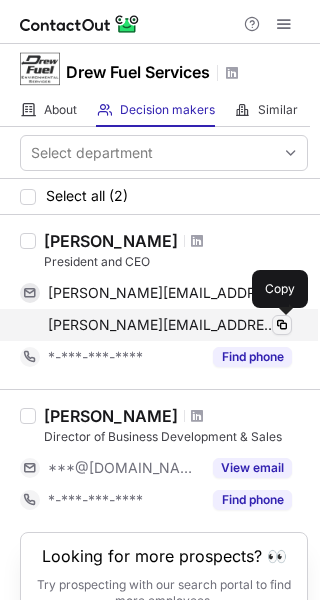 click at bounding box center [282, 325] 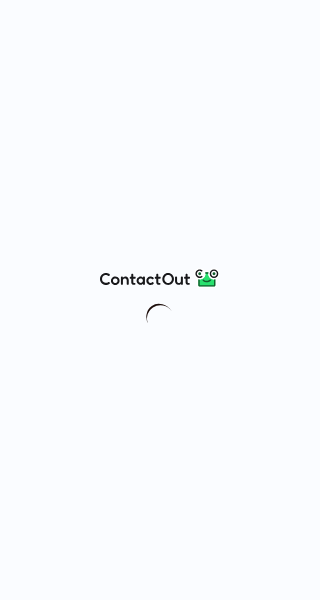 scroll, scrollTop: 0, scrollLeft: 0, axis: both 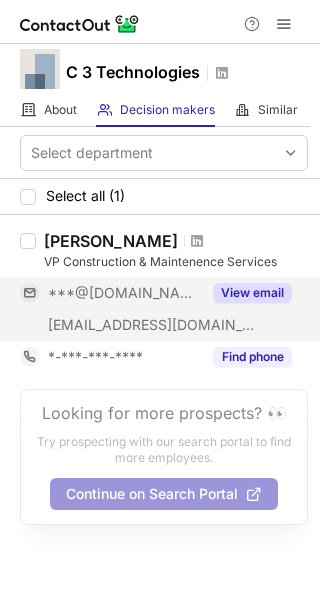 click on "View email" at bounding box center [252, 293] 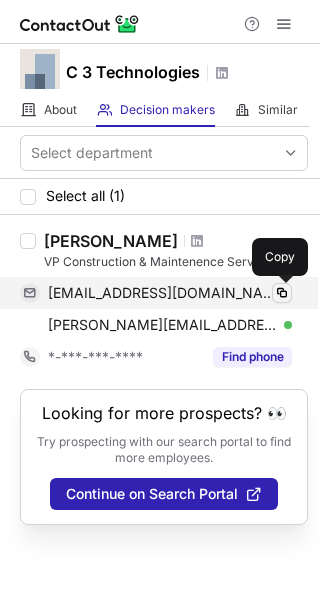 click at bounding box center (282, 293) 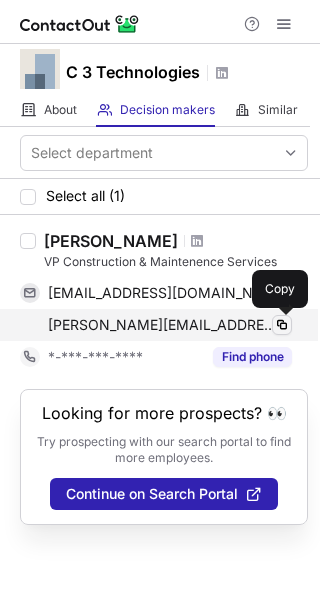 click at bounding box center (282, 325) 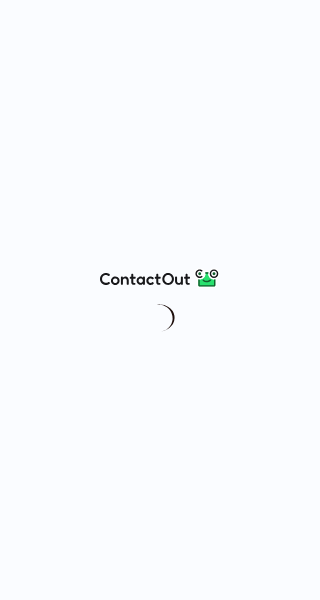 scroll, scrollTop: 0, scrollLeft: 0, axis: both 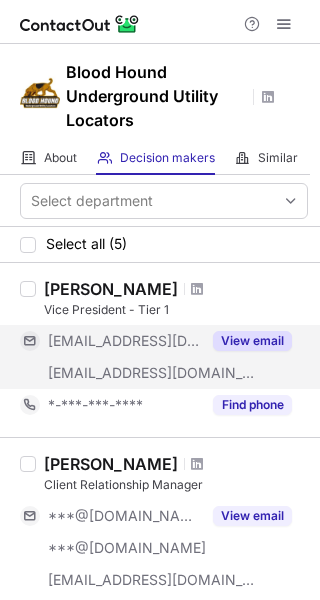 click on "View email" at bounding box center [252, 341] 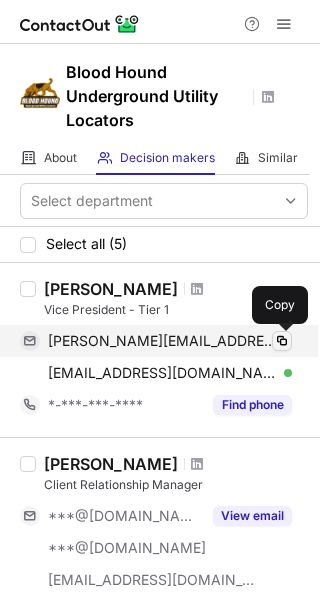 click at bounding box center [282, 341] 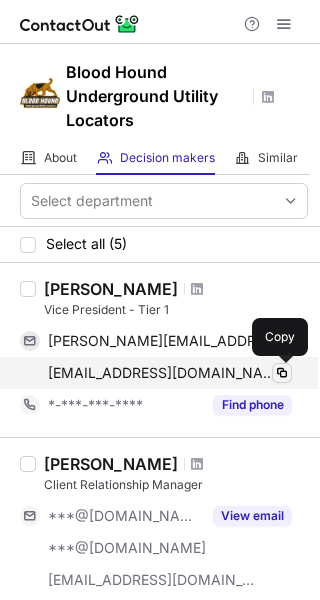 click at bounding box center [282, 373] 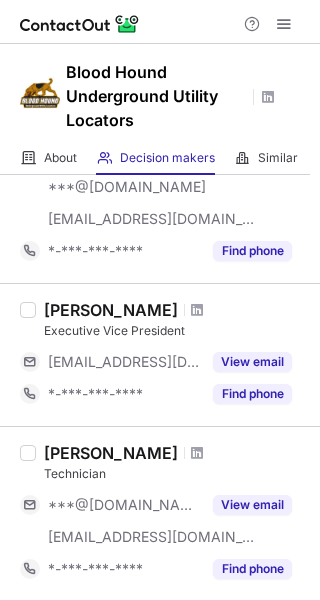 scroll, scrollTop: 700, scrollLeft: 0, axis: vertical 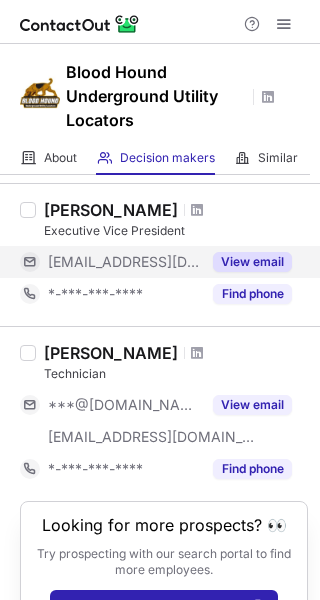 click on "View email" at bounding box center (252, 262) 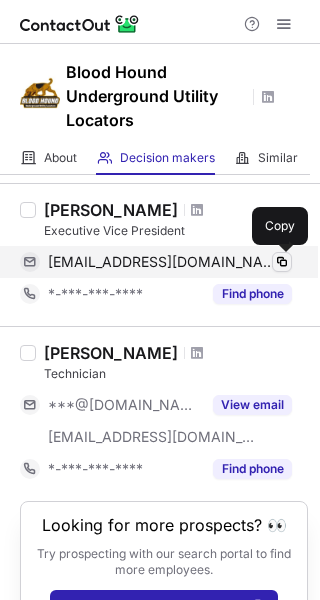 click at bounding box center (282, 262) 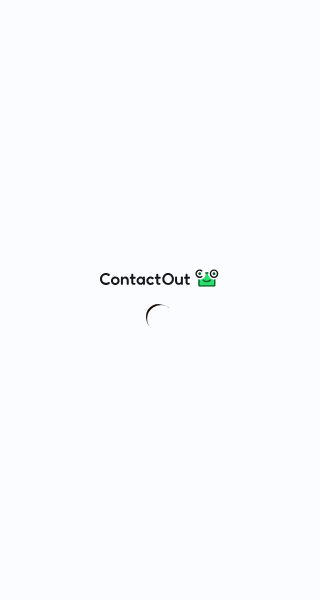scroll, scrollTop: 0, scrollLeft: 0, axis: both 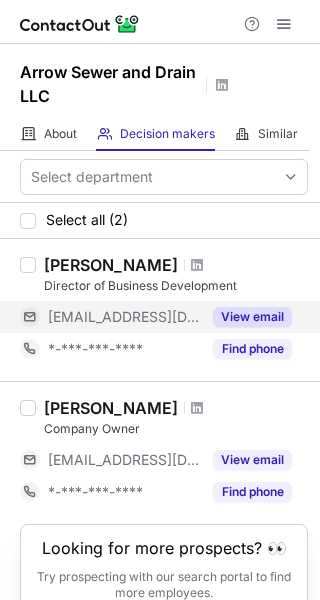 click on "View email" at bounding box center [252, 317] 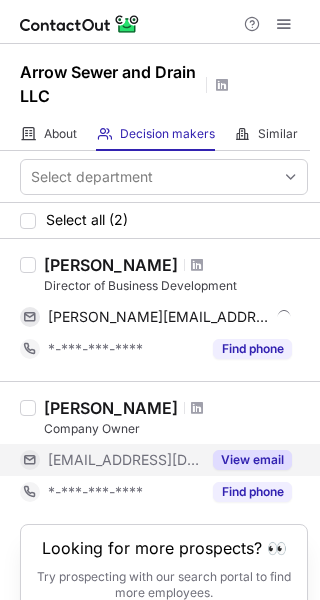 click on "View email" at bounding box center [252, 460] 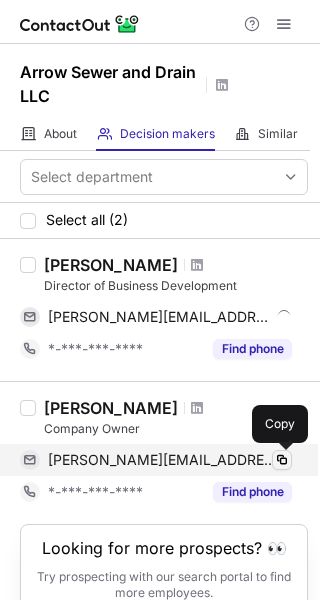 click at bounding box center [282, 460] 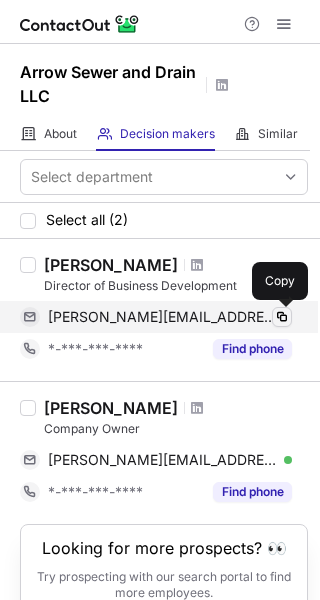 click at bounding box center (282, 317) 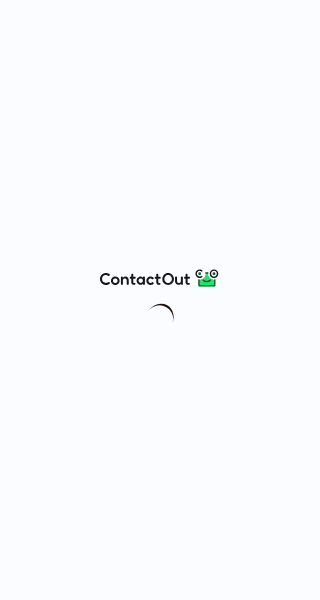 scroll, scrollTop: 0, scrollLeft: 0, axis: both 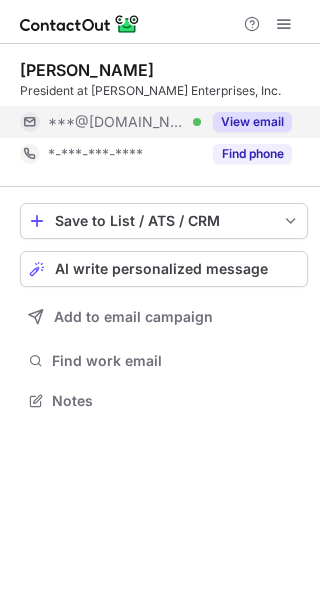 click on "View email" at bounding box center (252, 122) 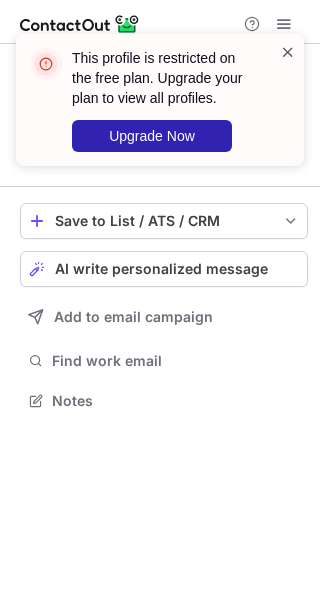 click at bounding box center [288, 52] 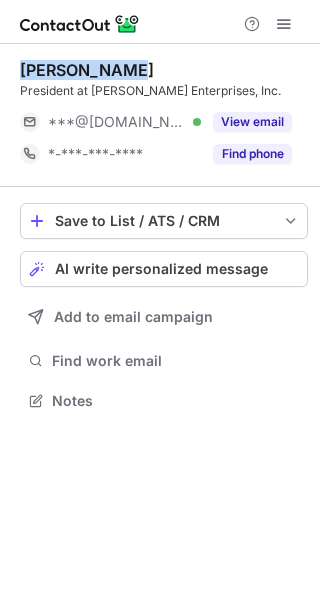drag, startPoint x: 129, startPoint y: 70, endPoint x: 5, endPoint y: 75, distance: 124.10077 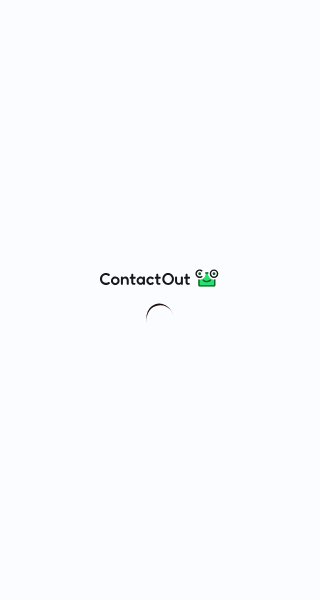 scroll, scrollTop: 0, scrollLeft: 0, axis: both 